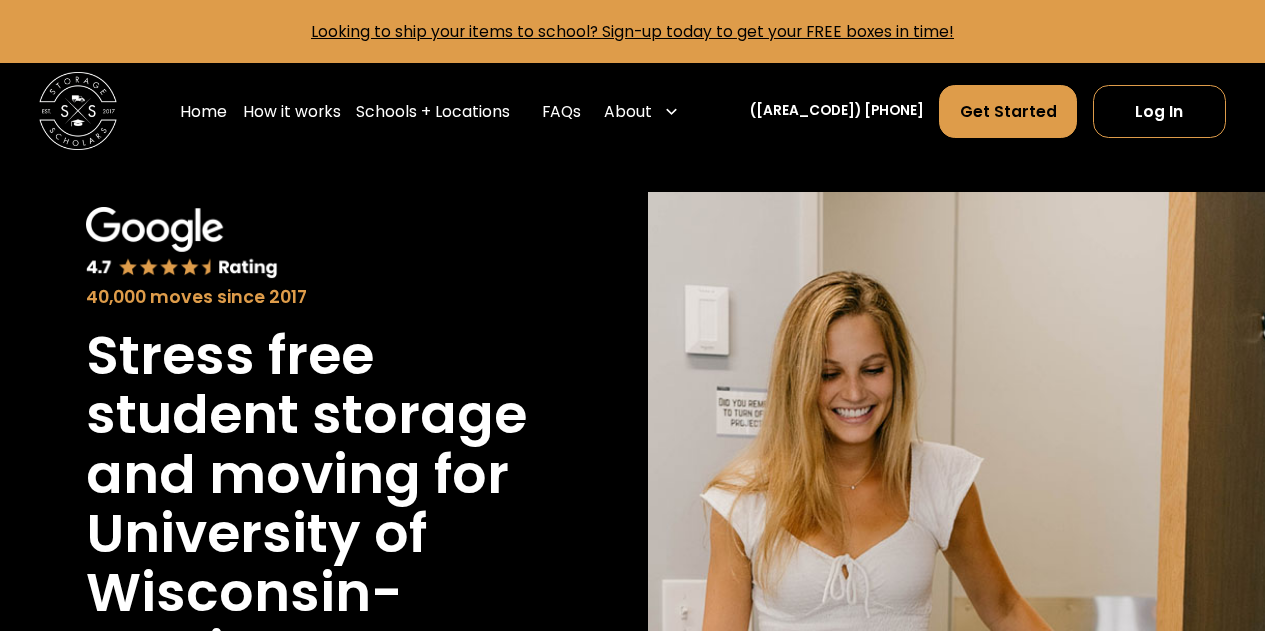 scroll, scrollTop: 0, scrollLeft: 0, axis: both 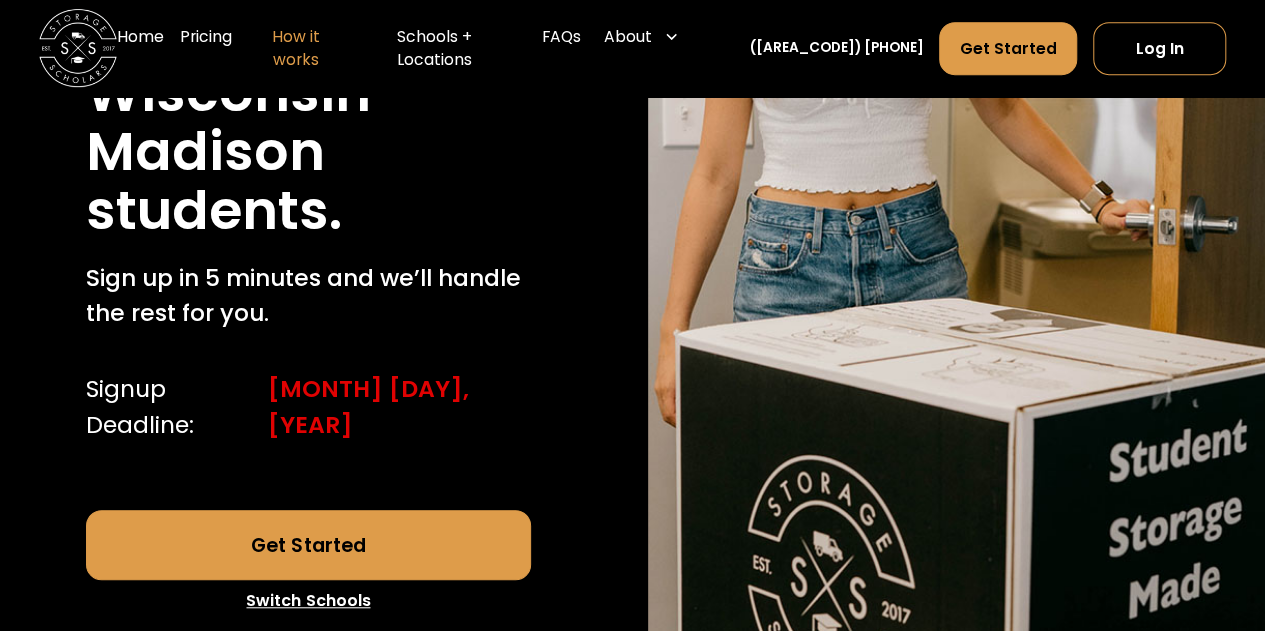 click on "How it works" at bounding box center (296, 49) 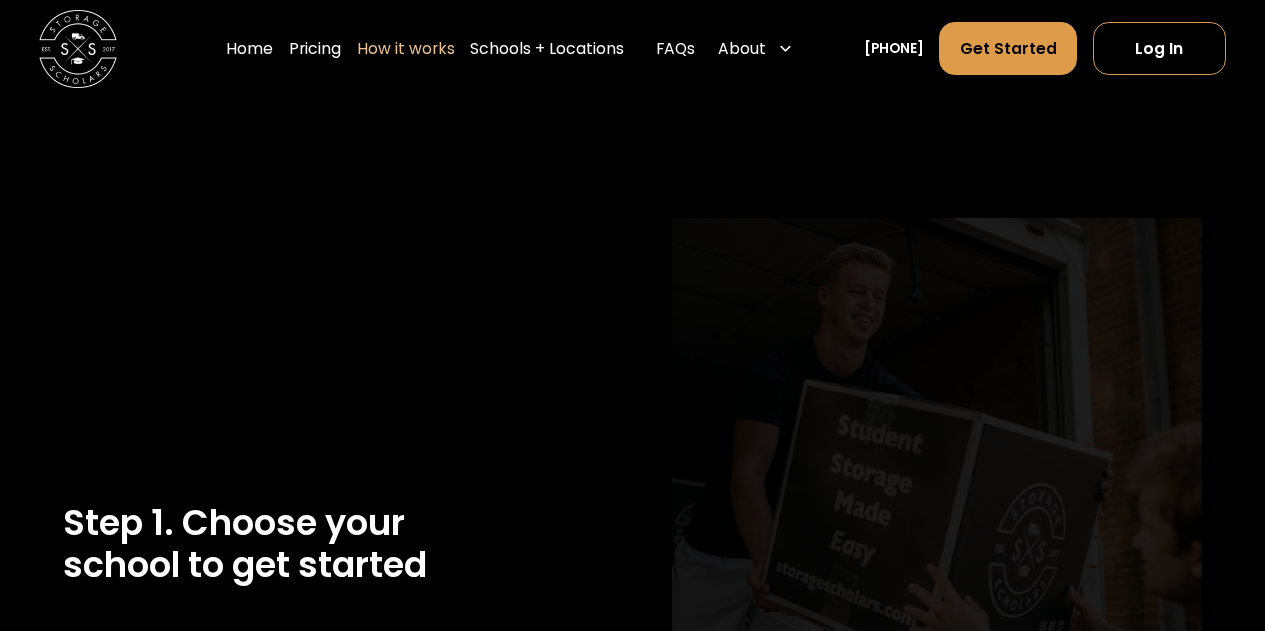 scroll, scrollTop: 0, scrollLeft: 0, axis: both 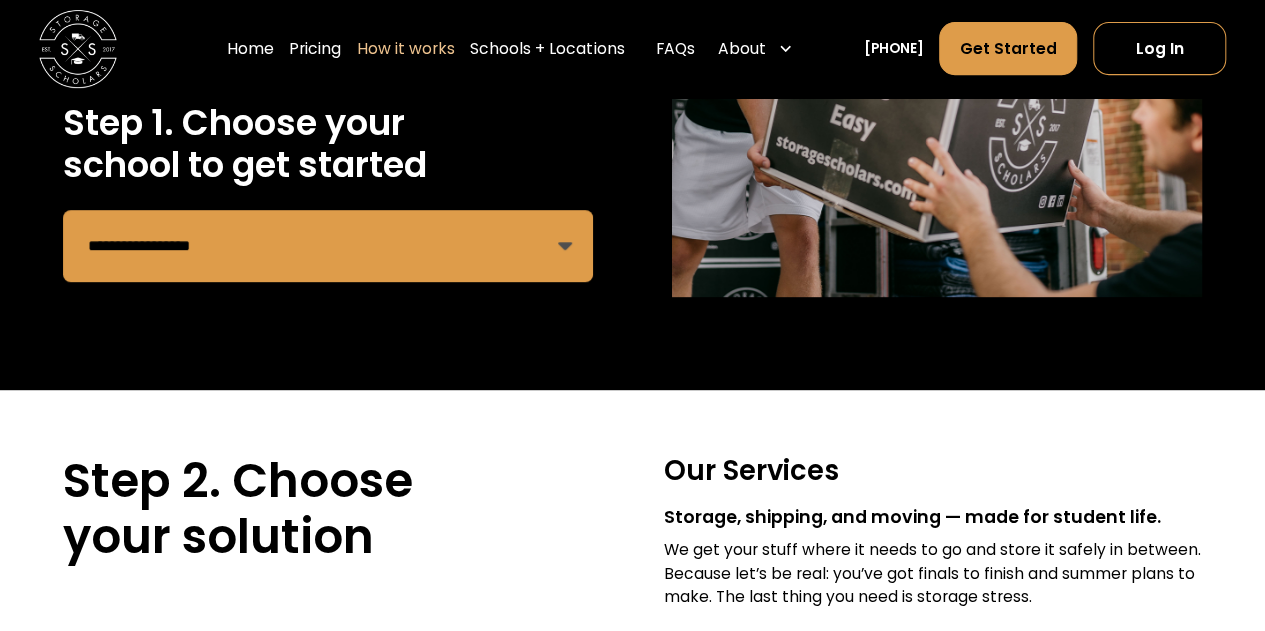 click on "**********" at bounding box center (328, 246) 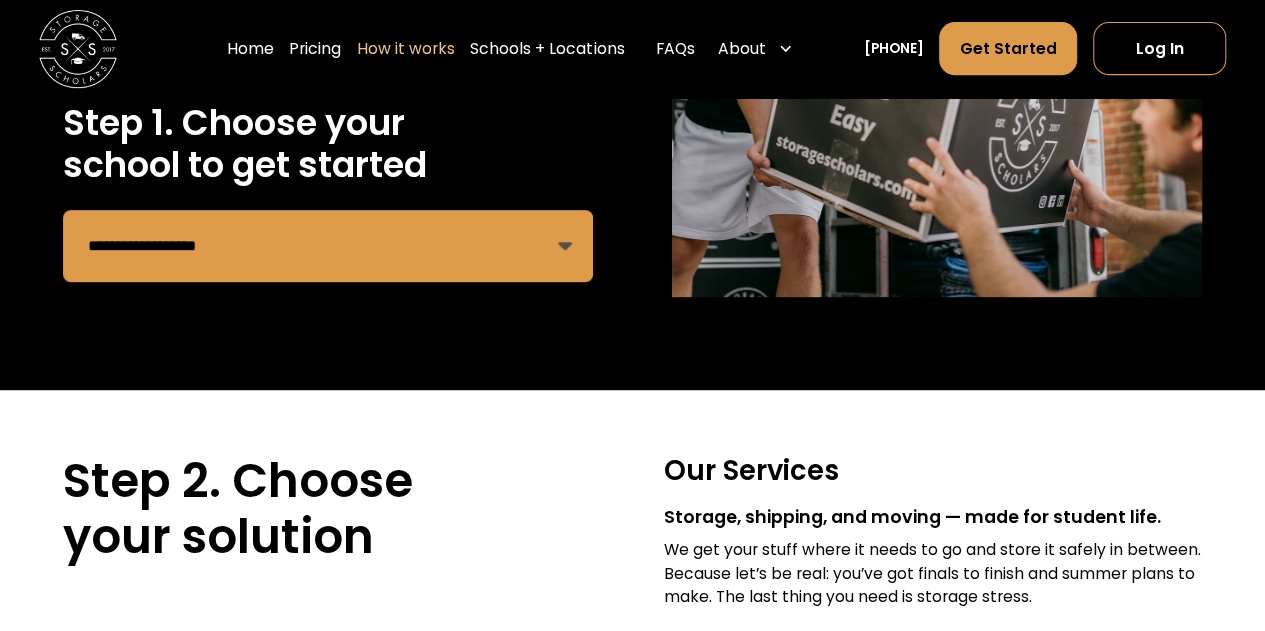 click on "**********" at bounding box center [328, 246] 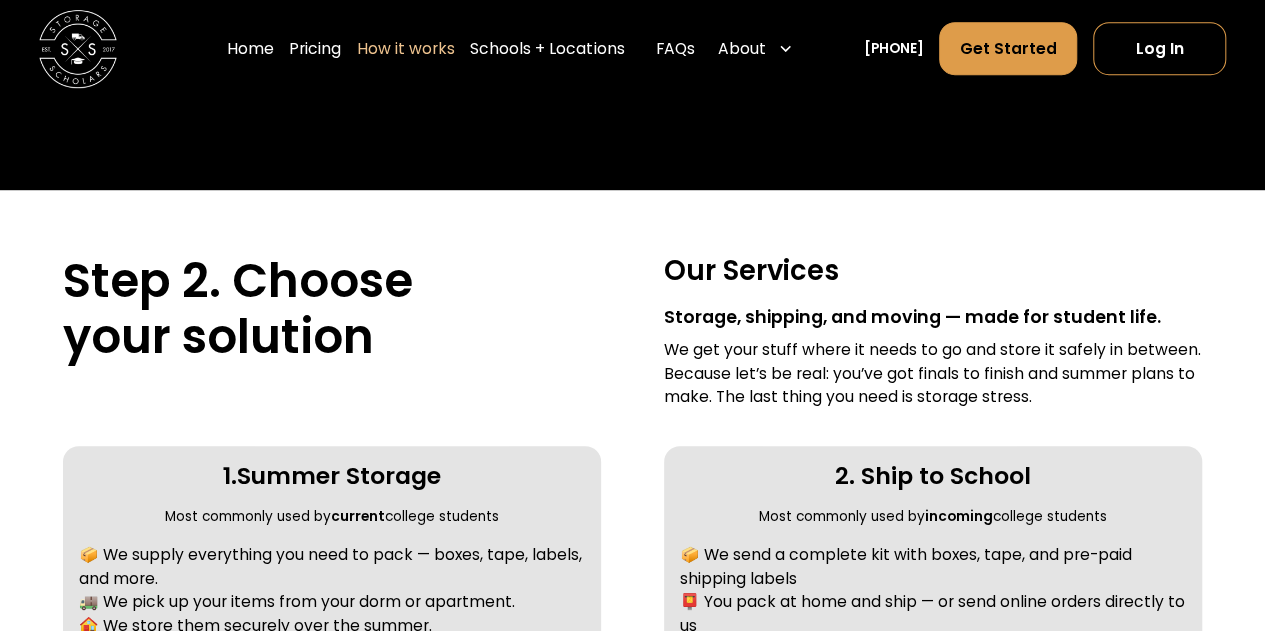 scroll, scrollTop: 800, scrollLeft: 0, axis: vertical 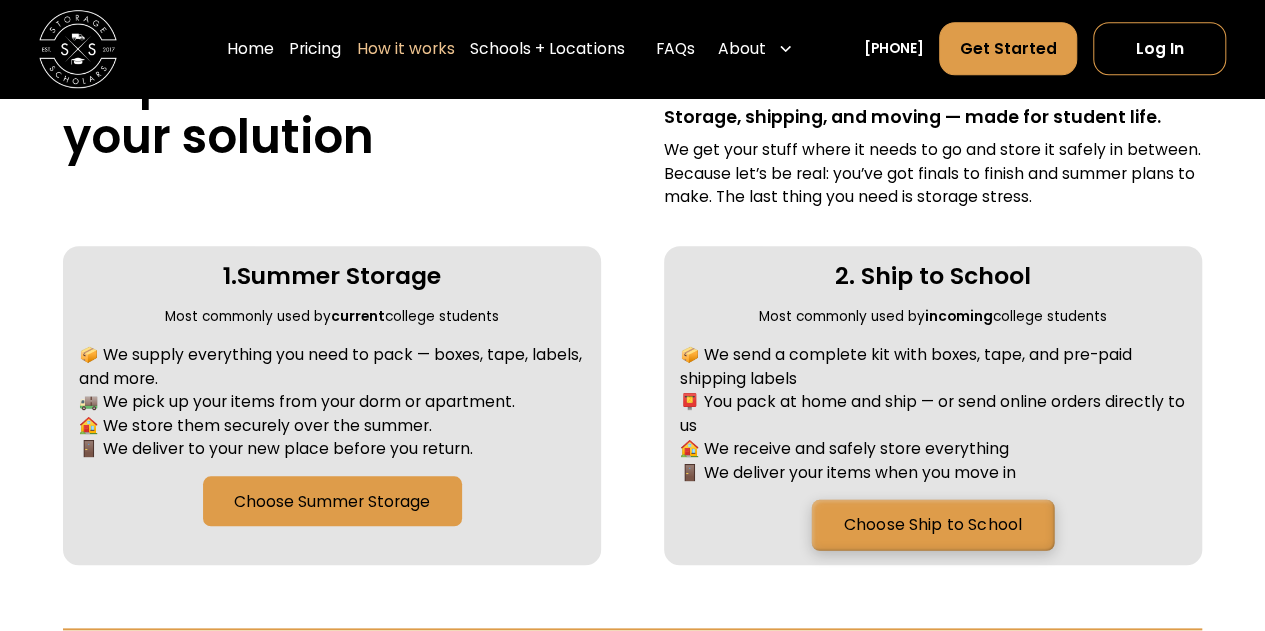 click on "Choose Ship to School" at bounding box center (933, 524) 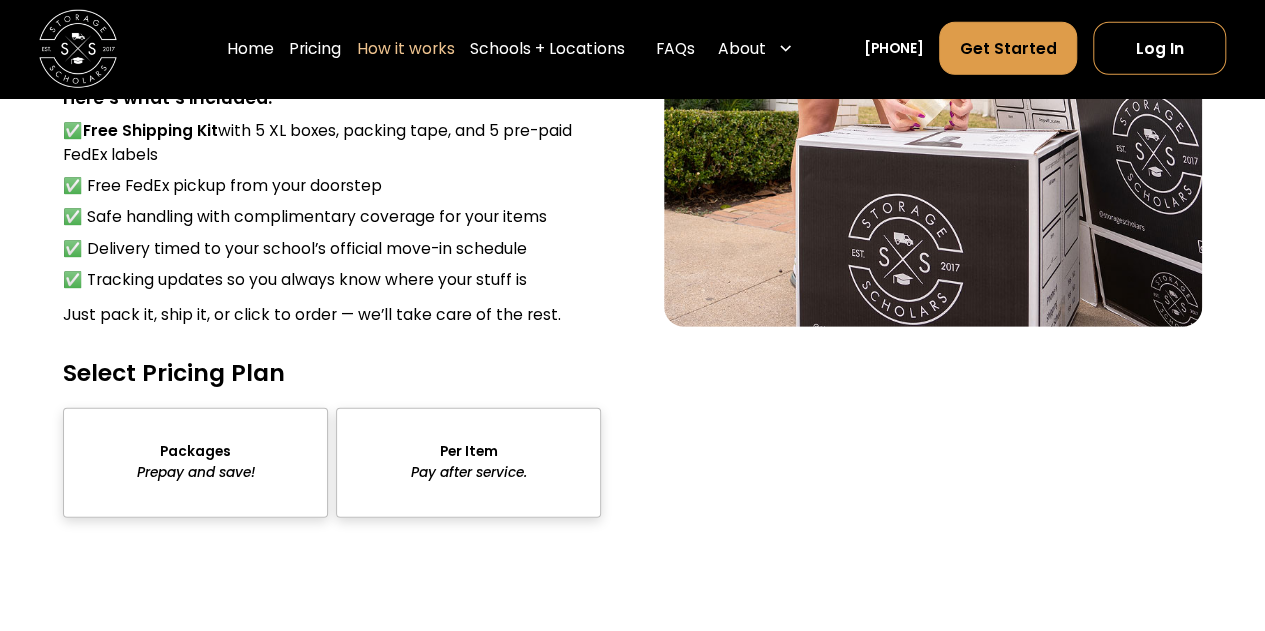 scroll, scrollTop: 2808, scrollLeft: 0, axis: vertical 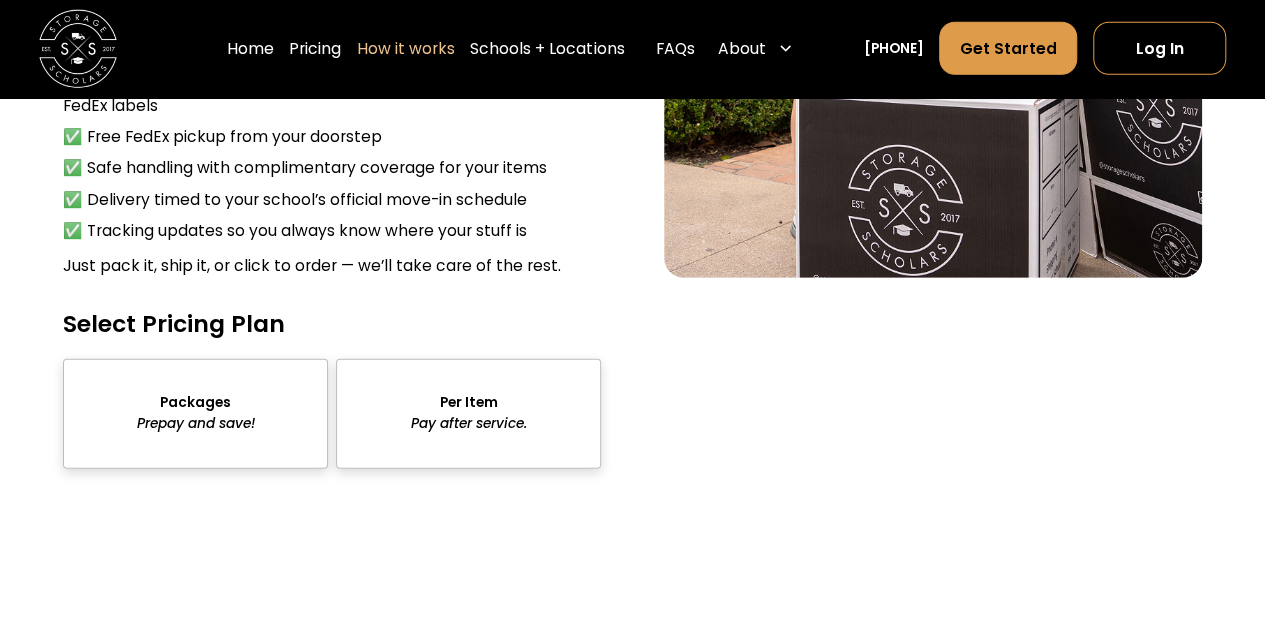 click at bounding box center [195, 414] 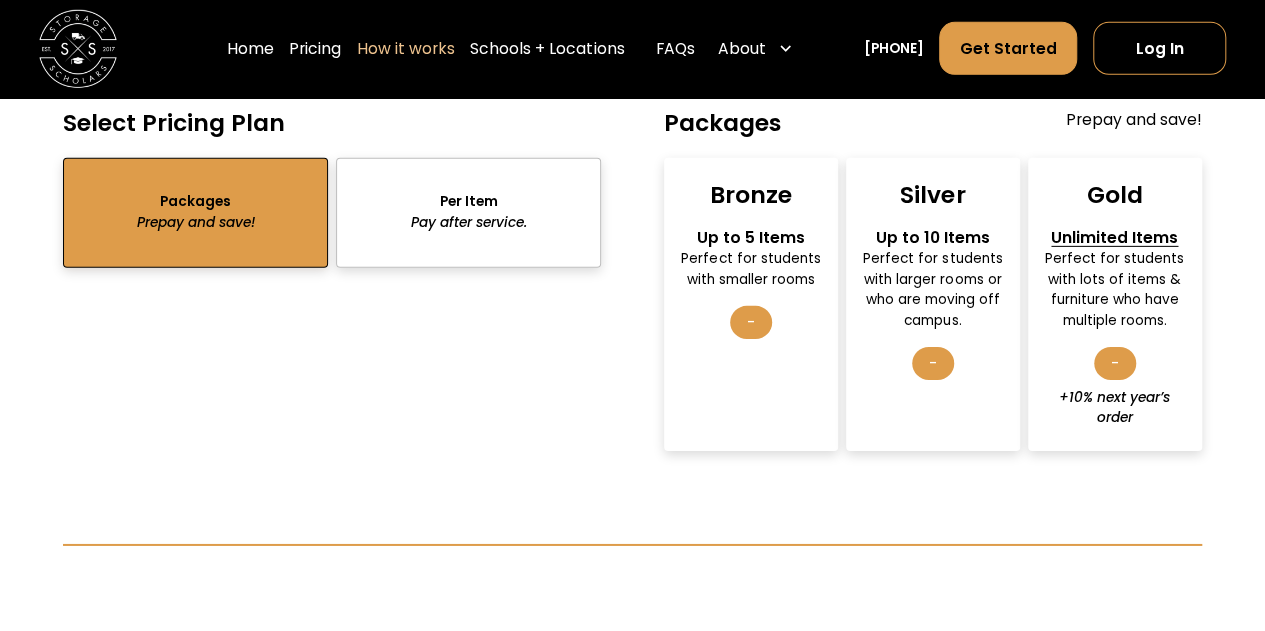 scroll, scrollTop: 3008, scrollLeft: 0, axis: vertical 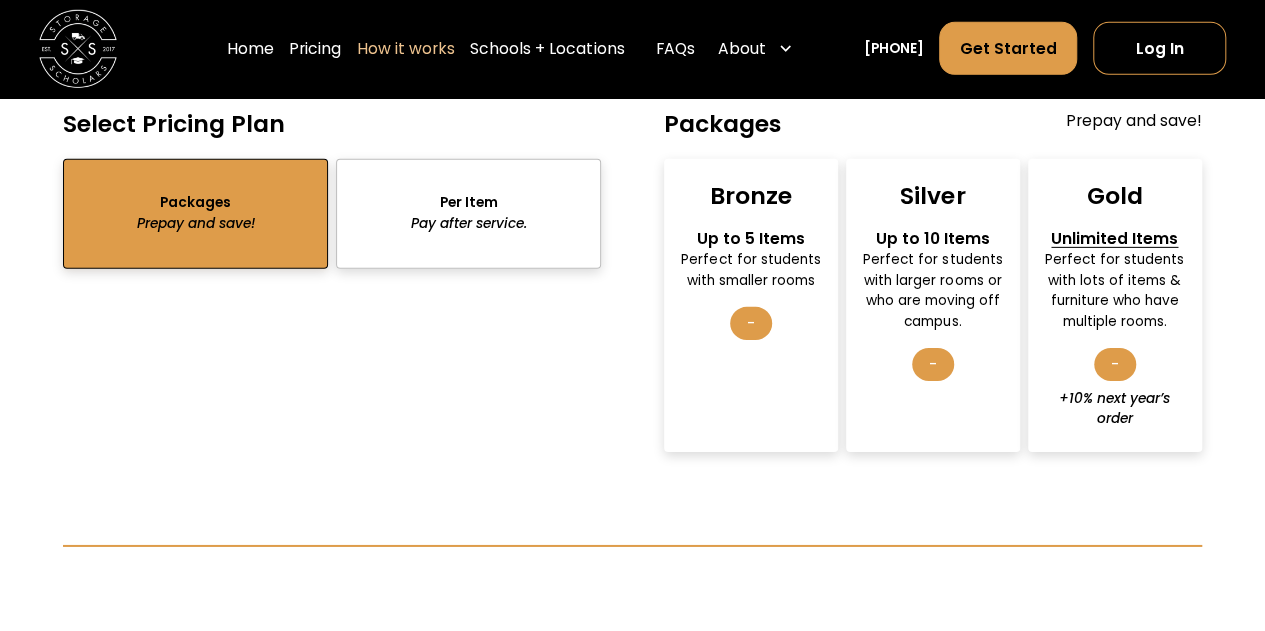 click on "-" at bounding box center (751, 323) 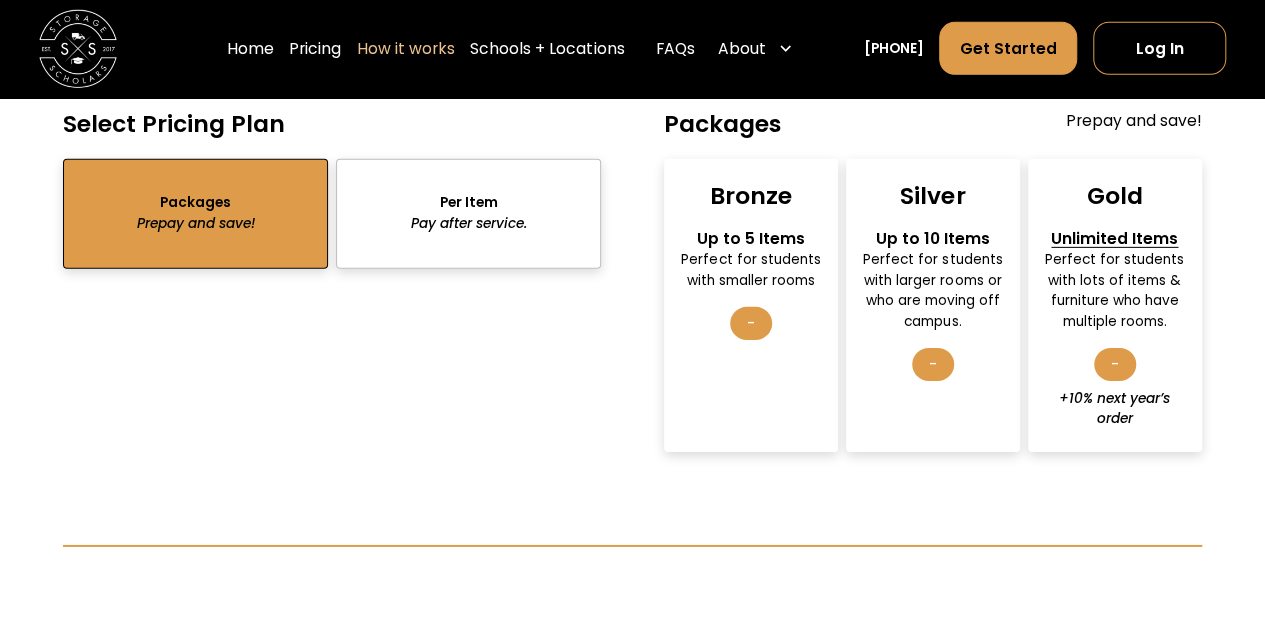 click on "Bronze" at bounding box center (751, 196) 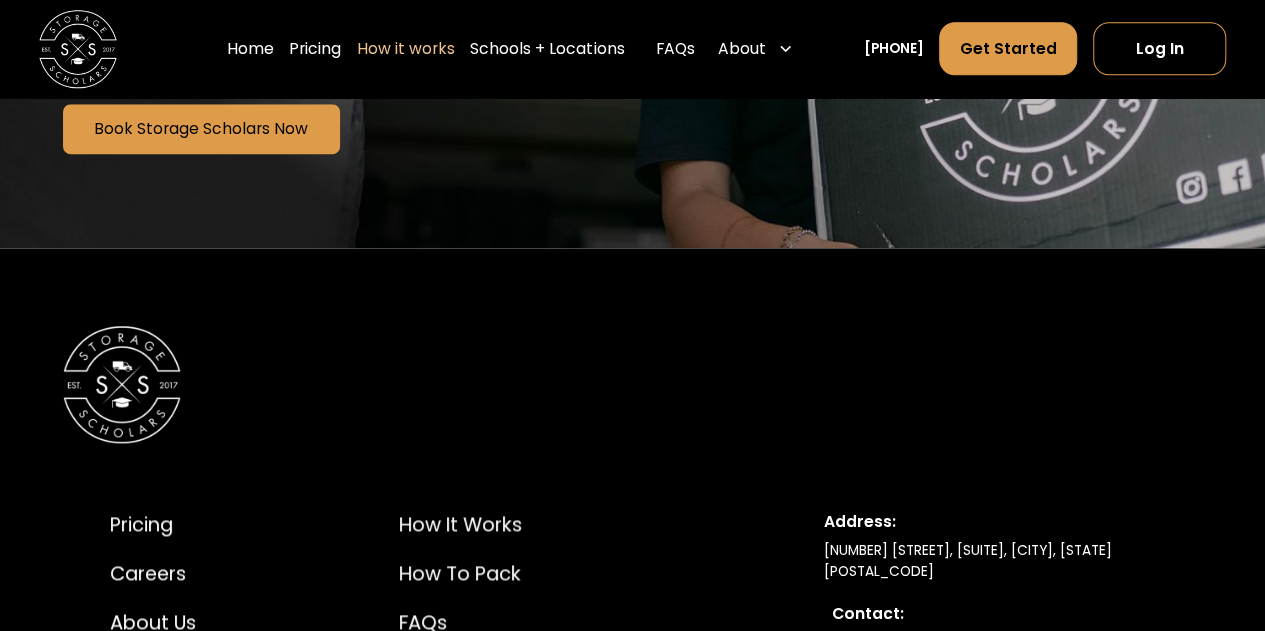 scroll, scrollTop: 5008, scrollLeft: 0, axis: vertical 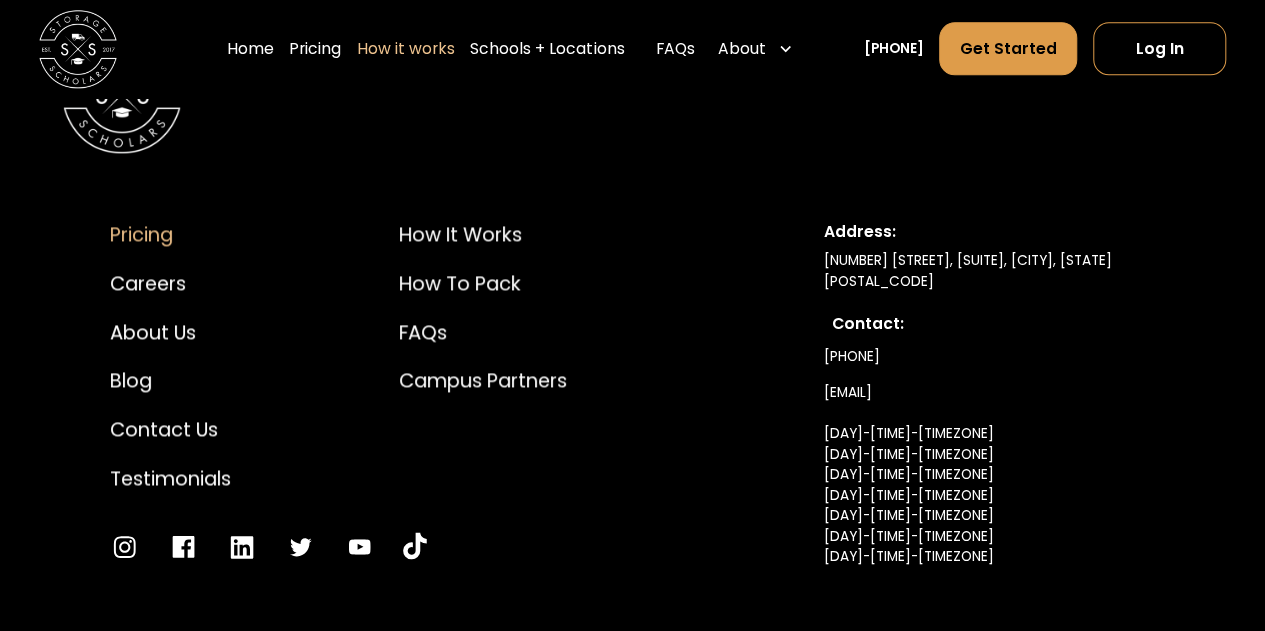 click on "Pricing" at bounding box center [170, 234] 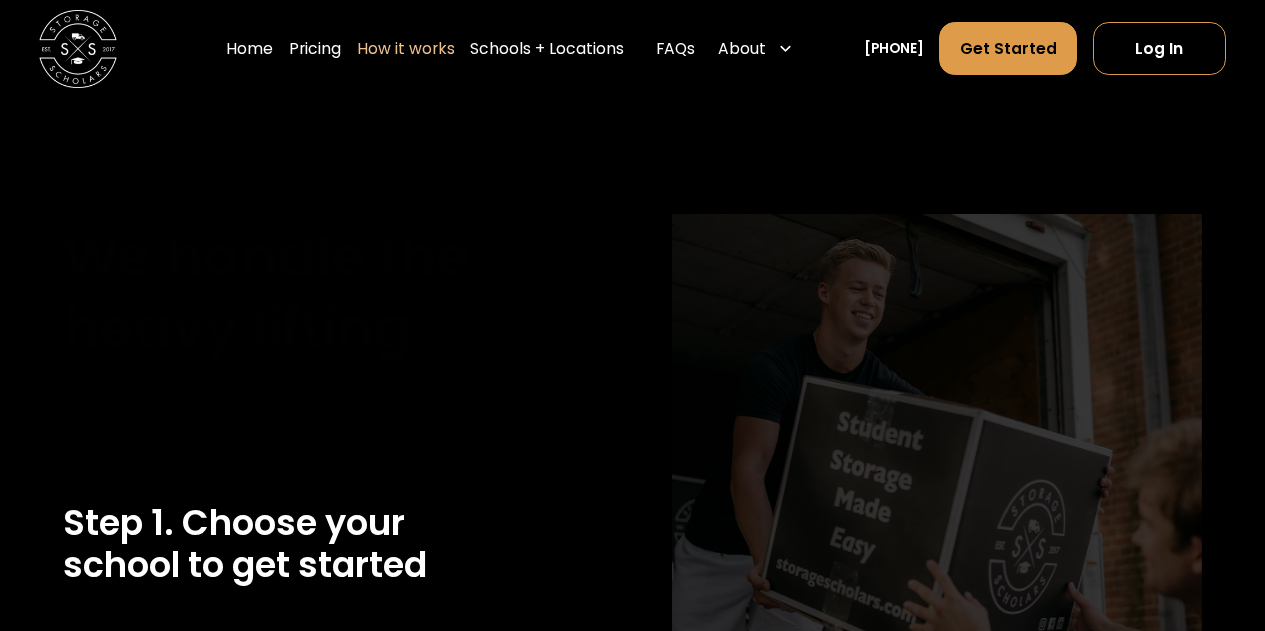 scroll, scrollTop: 0, scrollLeft: 0, axis: both 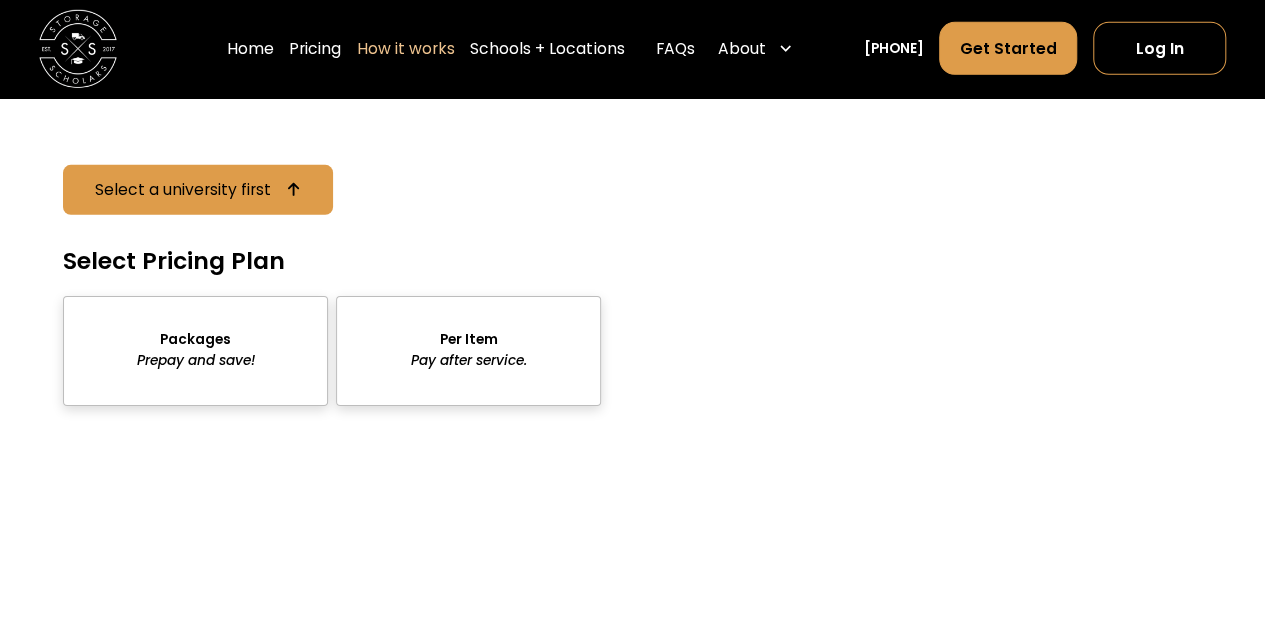click at bounding box center (468, 351) 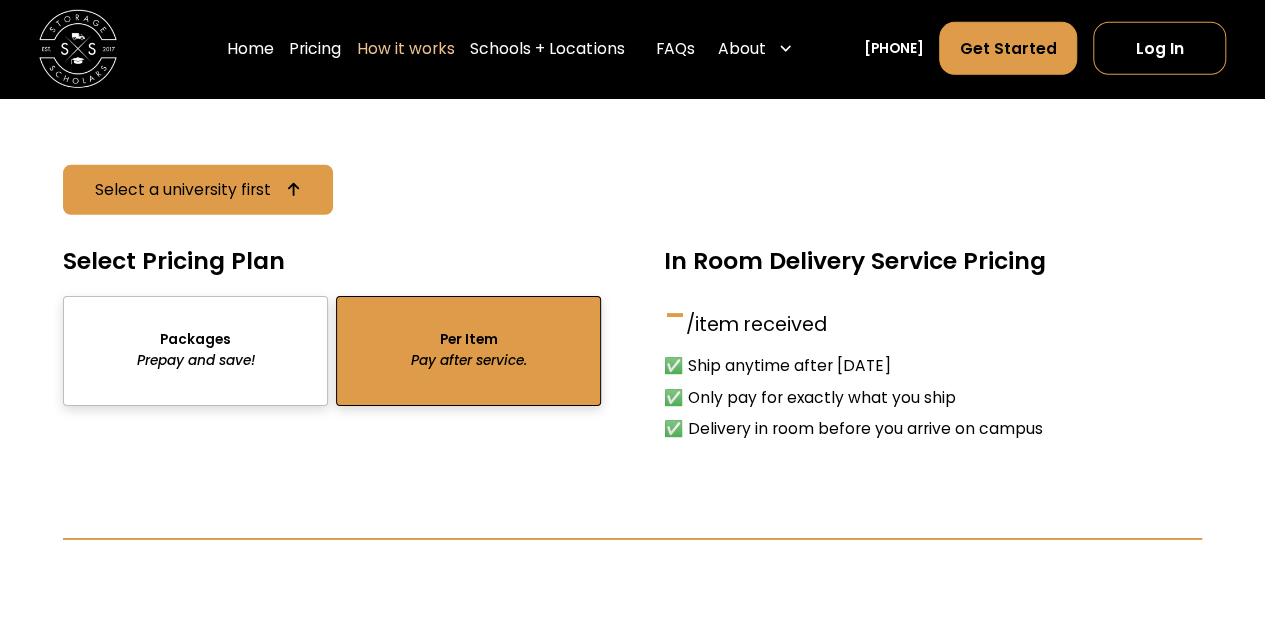click on "/item received" at bounding box center (756, 325) 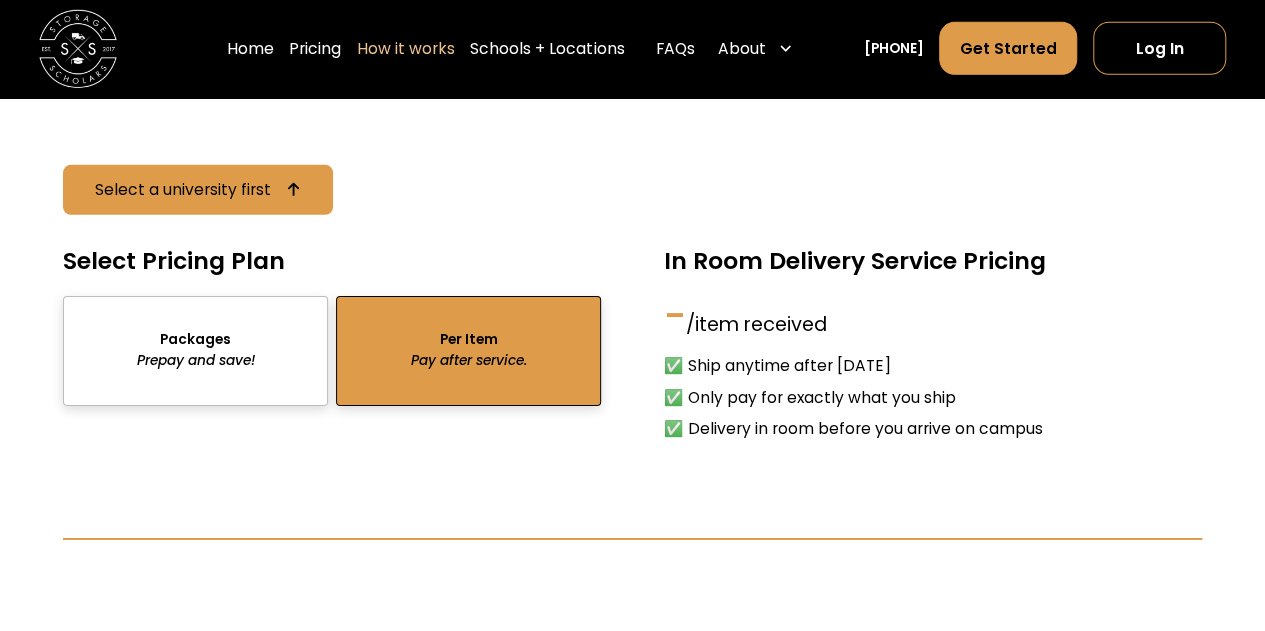 click on "- /item received" at bounding box center (933, 315) 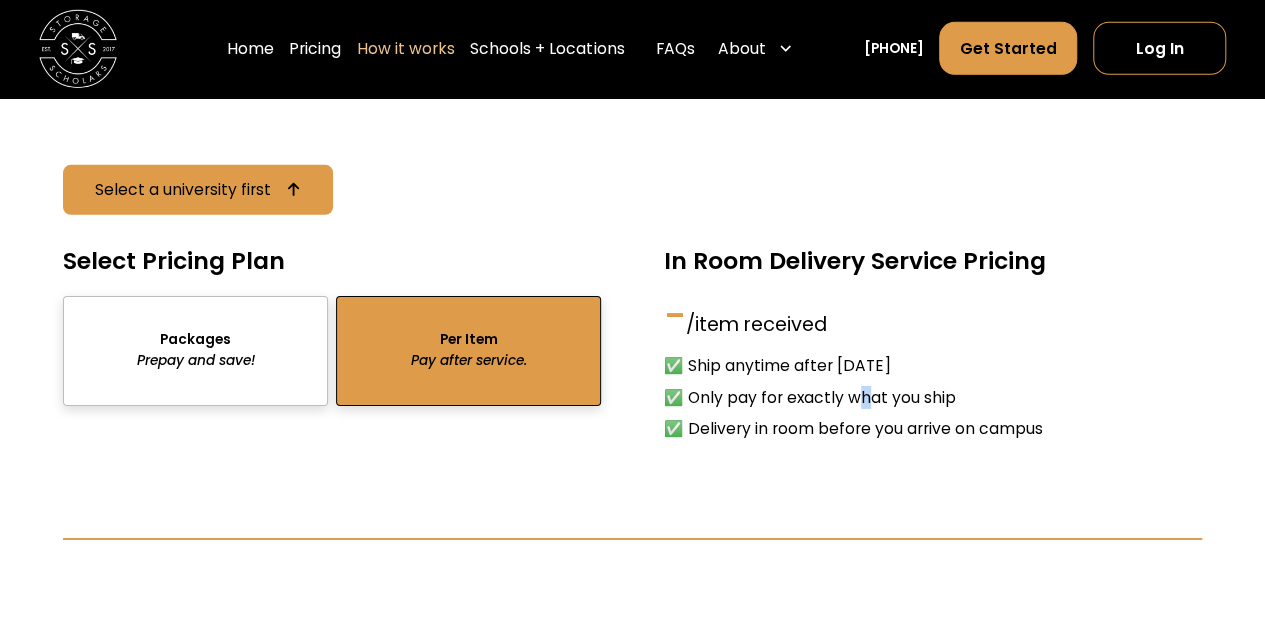 click on "✅ Only pay for exactly what you ship" at bounding box center (933, 397) 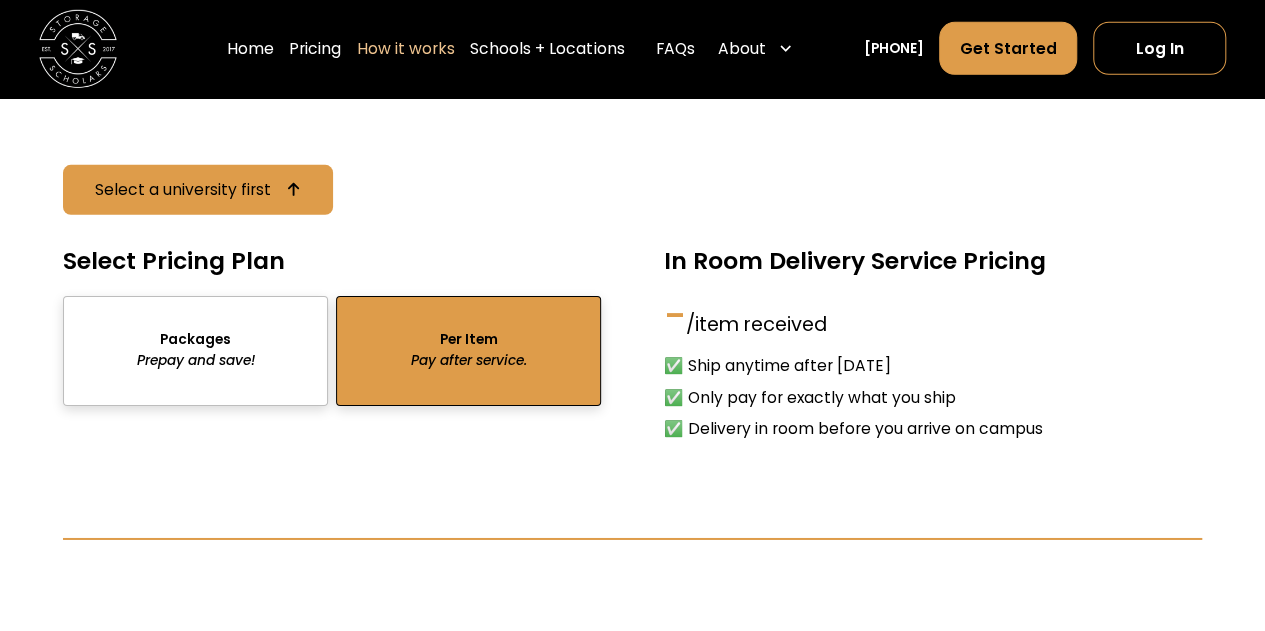 click on "In Room Delivery Service Pricing" at bounding box center [933, 261] 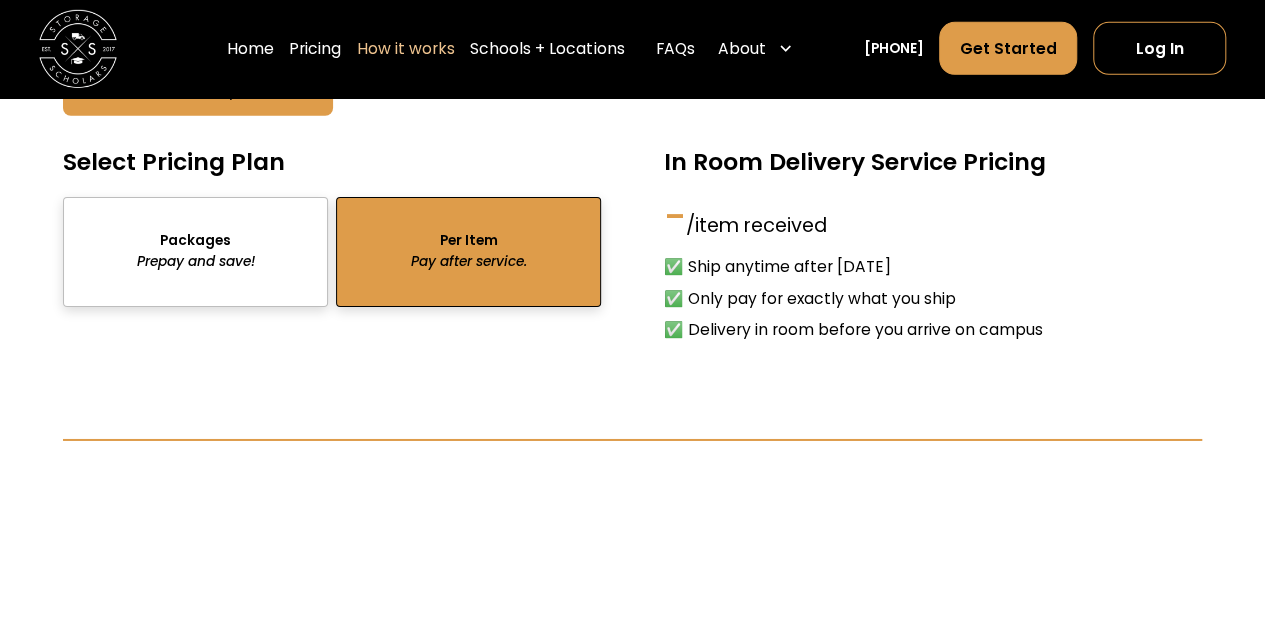 scroll, scrollTop: 3200, scrollLeft: 0, axis: vertical 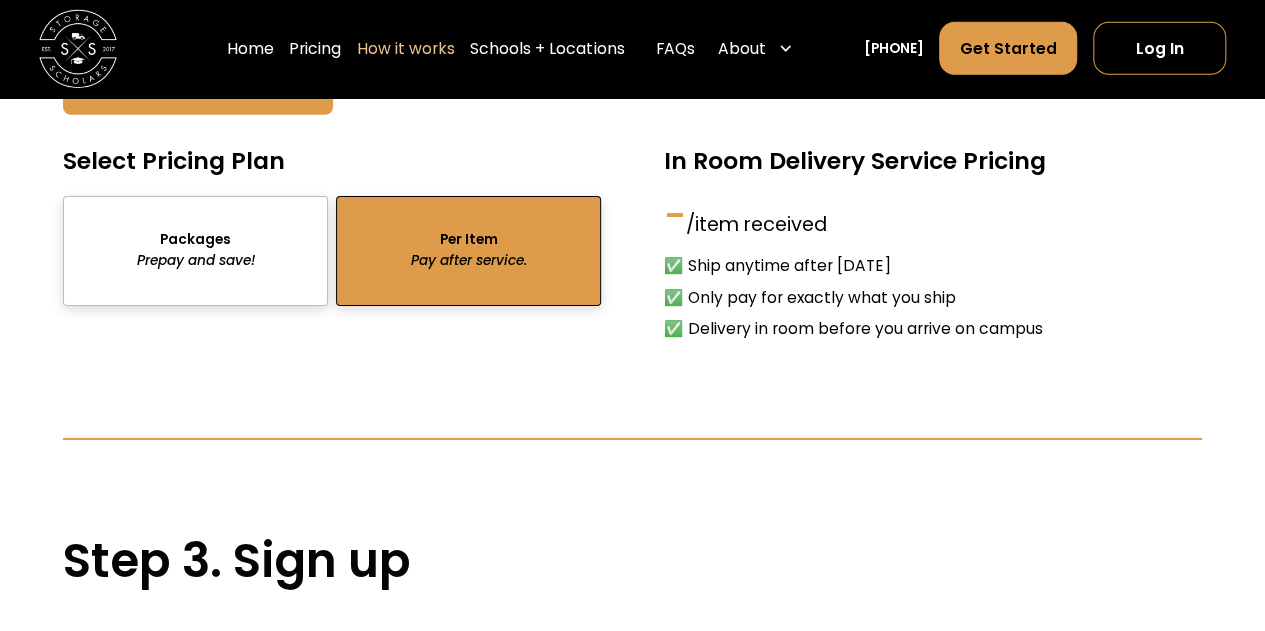 click on "✅ Only pay for exactly what you ship" at bounding box center (933, 297) 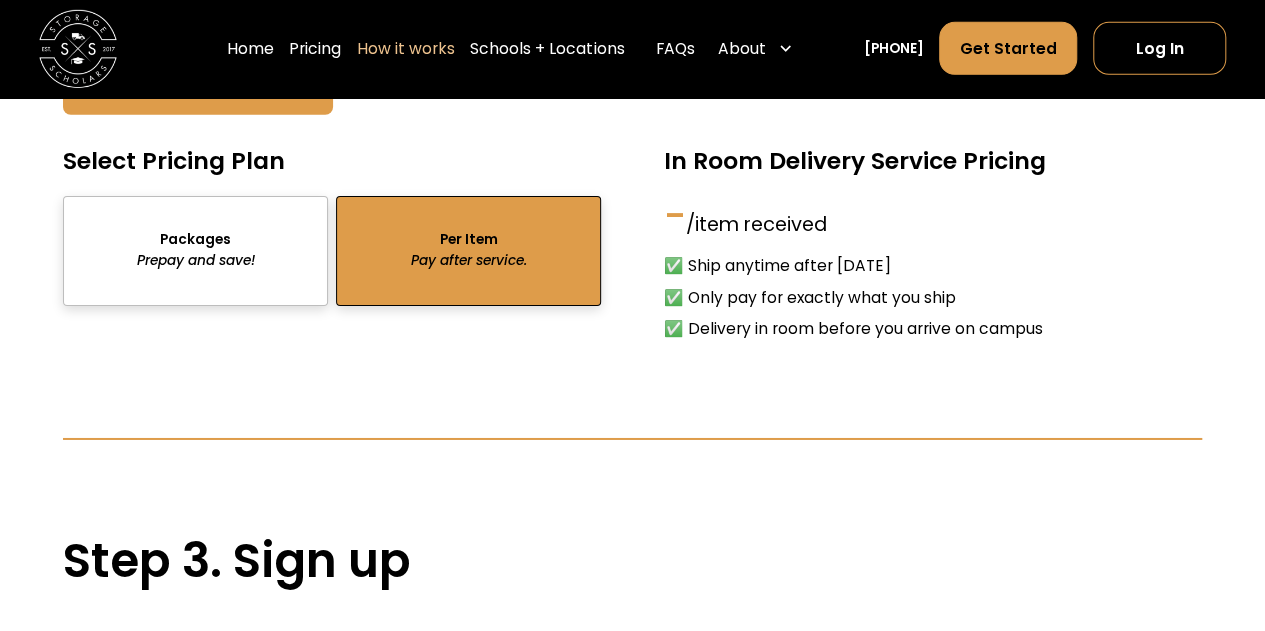 click on "✅ Only pay for exactly what you ship" at bounding box center [933, 297] 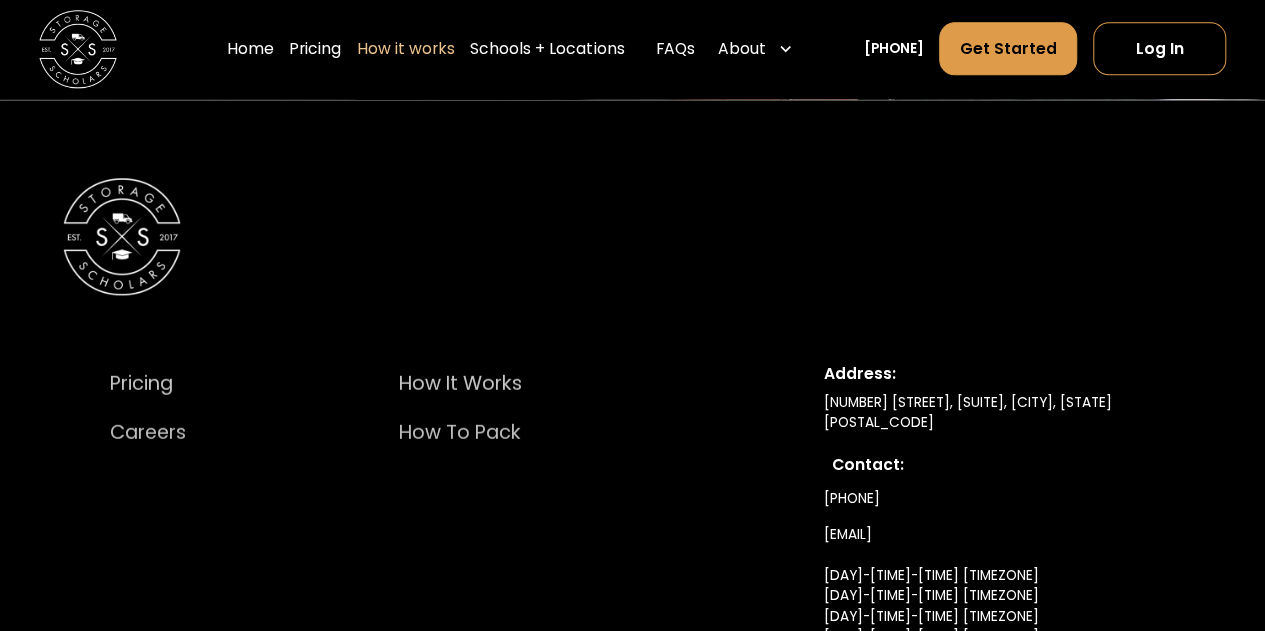scroll, scrollTop: 5100, scrollLeft: 0, axis: vertical 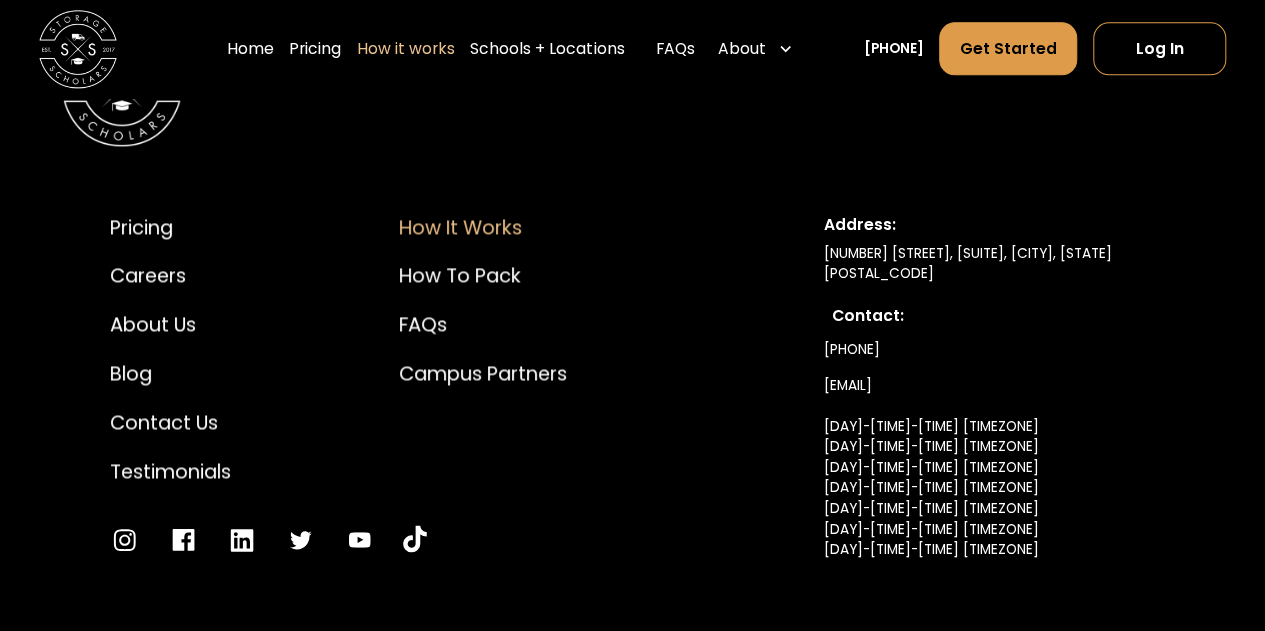 click on "How it Works" at bounding box center (483, 227) 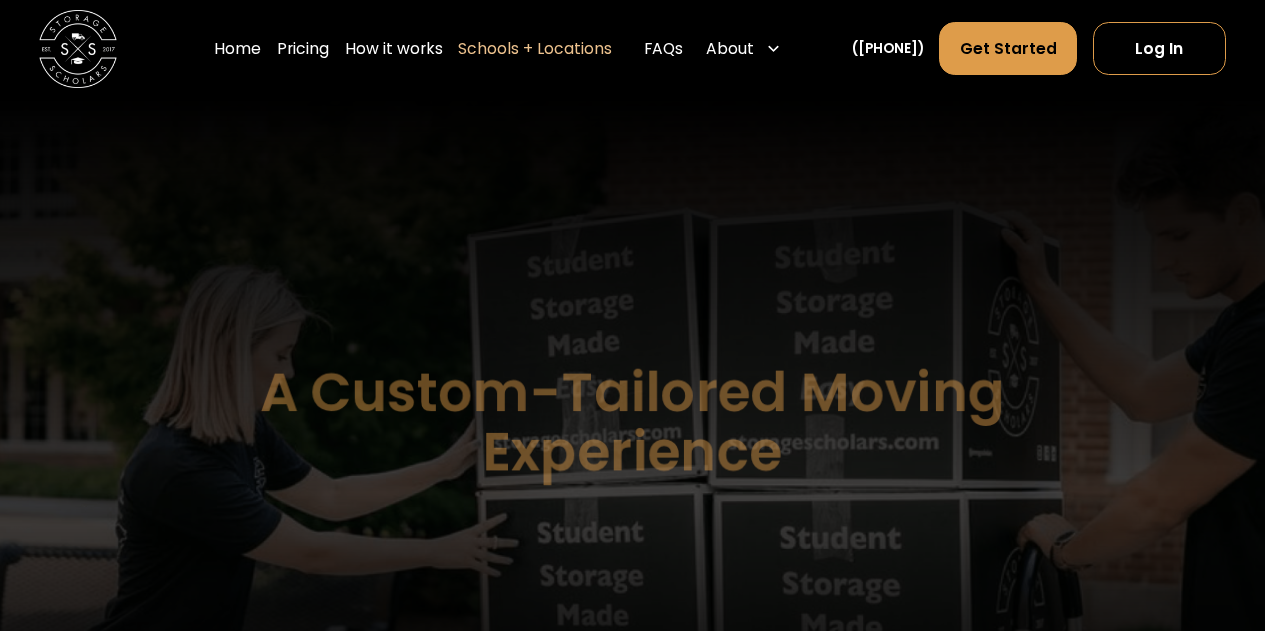 scroll, scrollTop: 0, scrollLeft: 0, axis: both 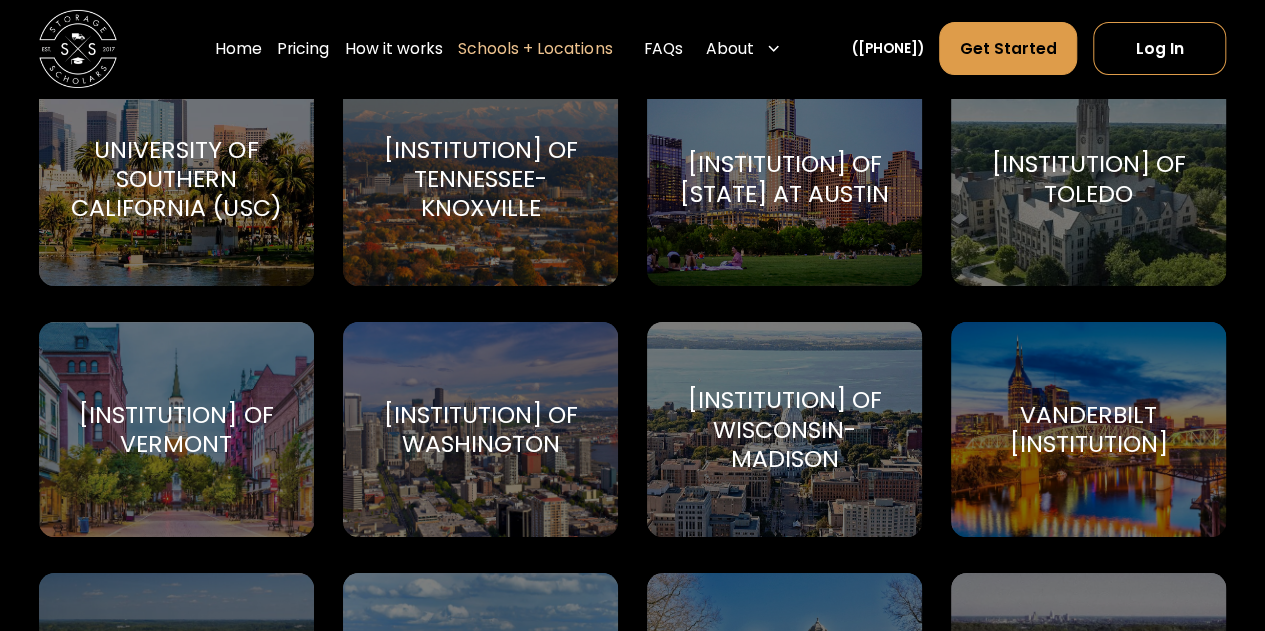 click on "[INSTITUTION] of Wisconsin-Madison" at bounding box center (785, 429) 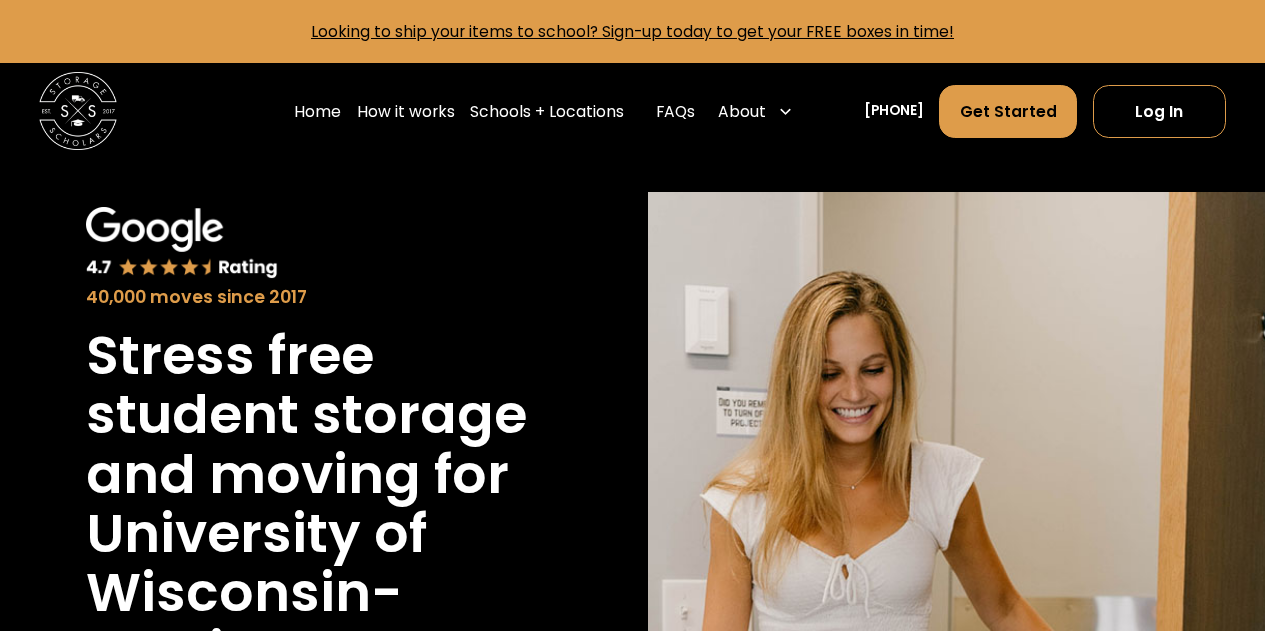 scroll, scrollTop: 0, scrollLeft: 0, axis: both 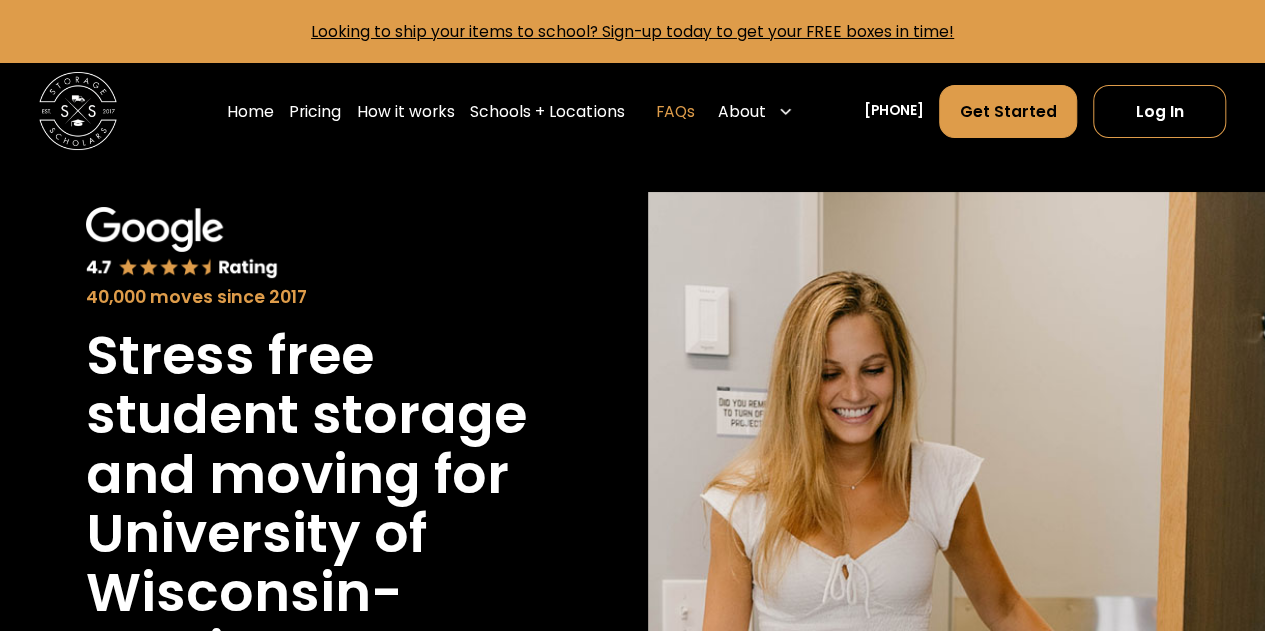 click on "FAQs" at bounding box center (675, 111) 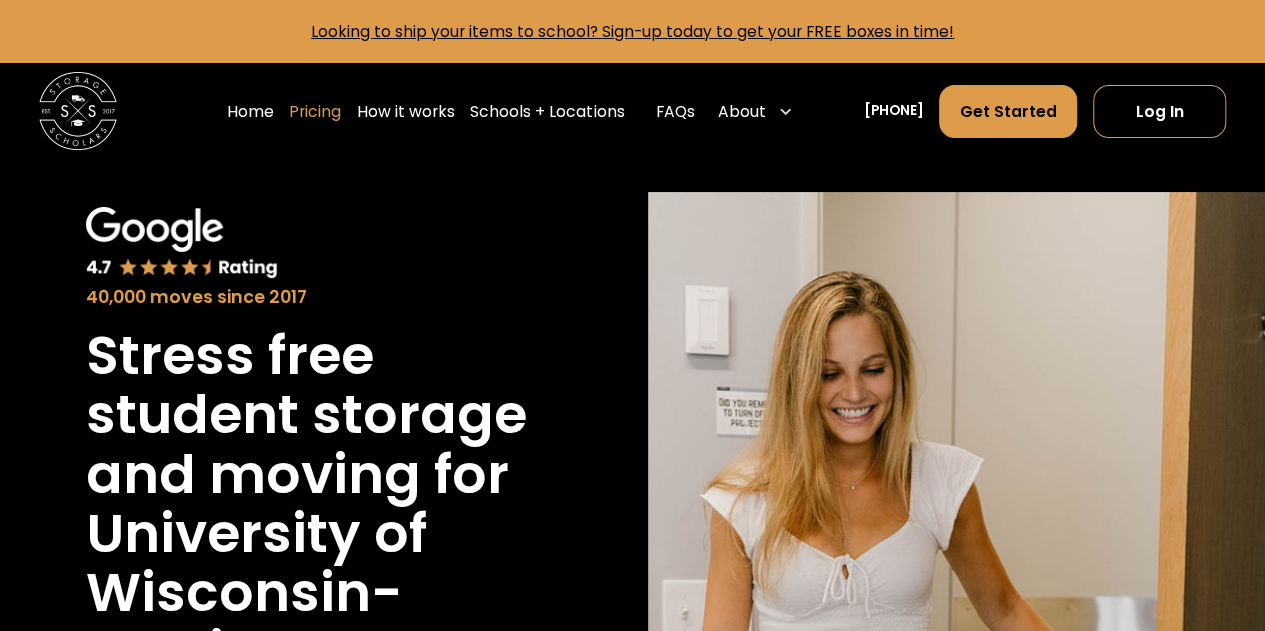 click on "Pricing" at bounding box center [315, 111] 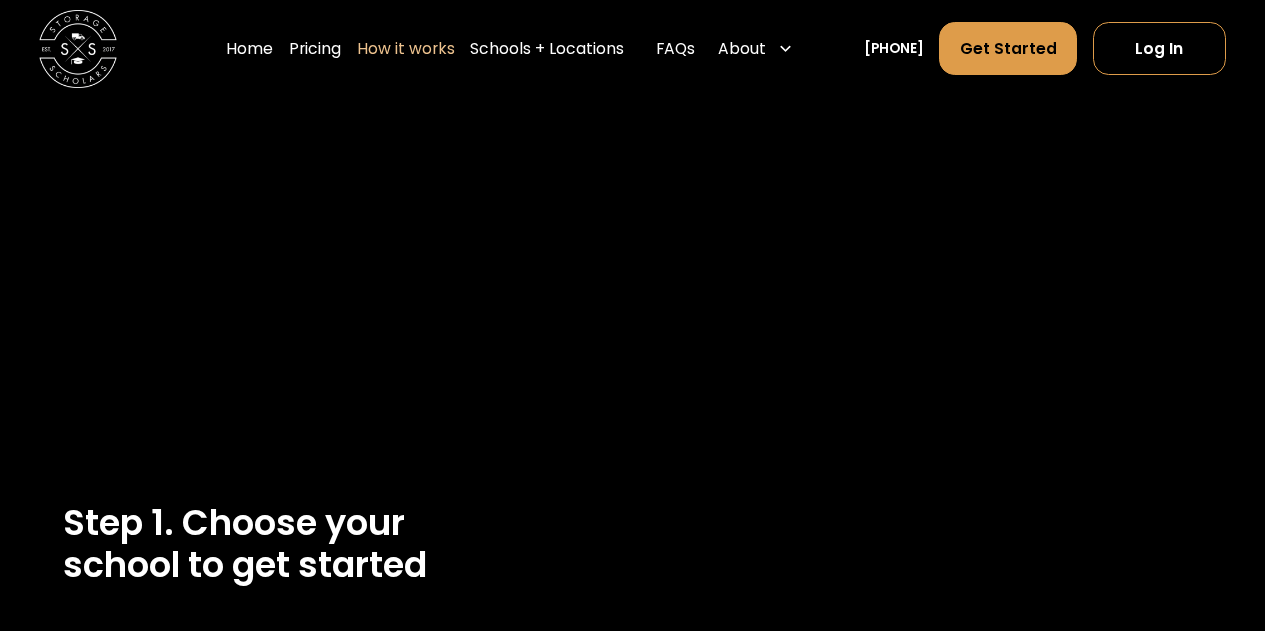 select on "**********" 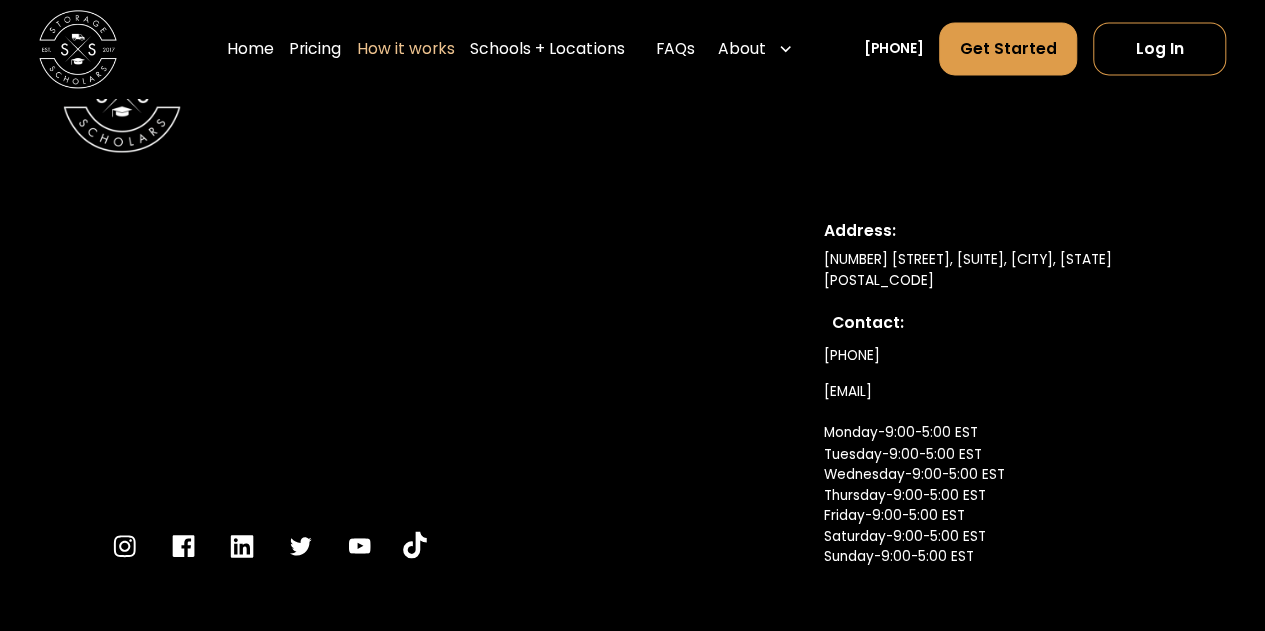 scroll, scrollTop: 0, scrollLeft: 0, axis: both 